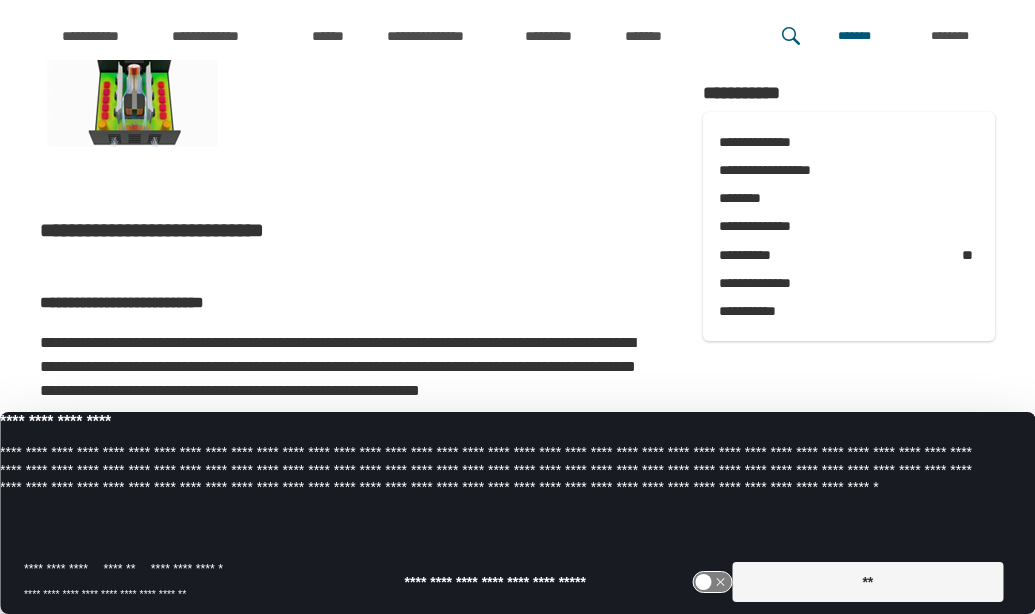 scroll, scrollTop: 7341, scrollLeft: 0, axis: vertical 